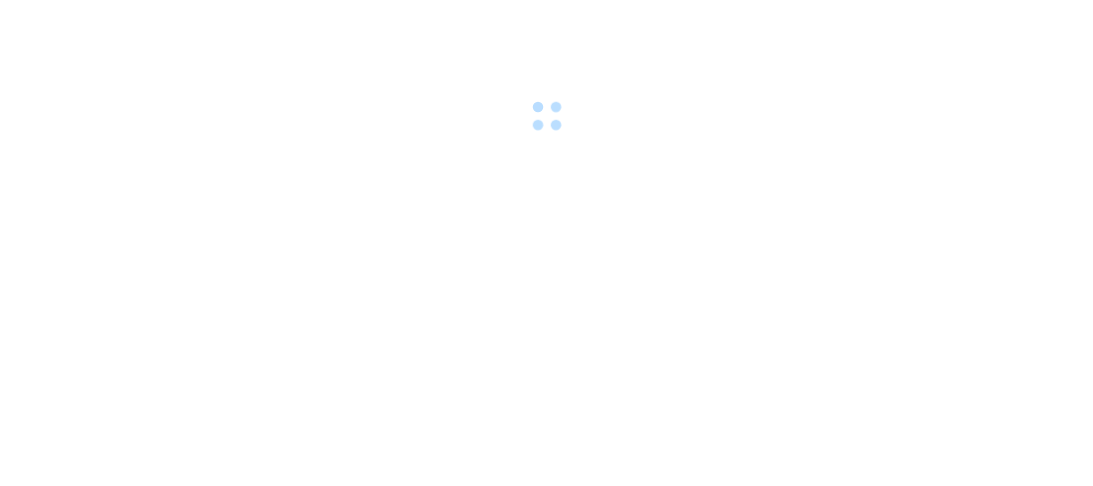 scroll, scrollTop: 0, scrollLeft: 0, axis: both 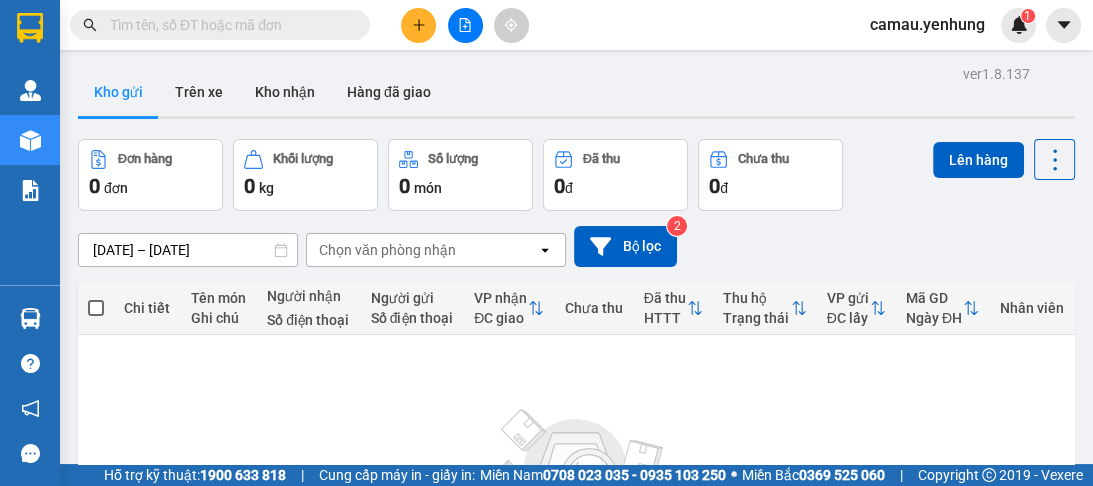 click on "Không có đơn hàng nào. Bạn thử điều chỉnh lại bộ lọc nhé!" at bounding box center (576, 491) 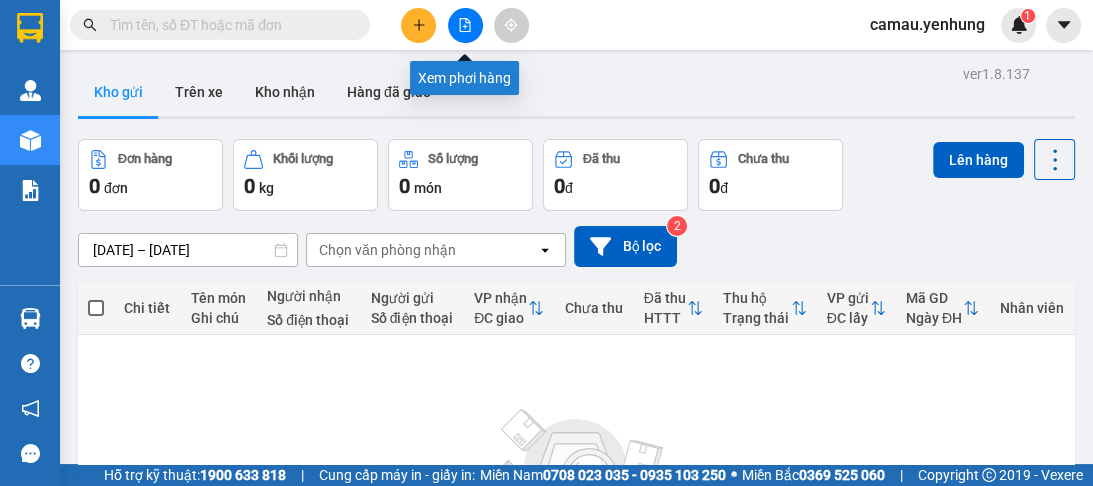 click 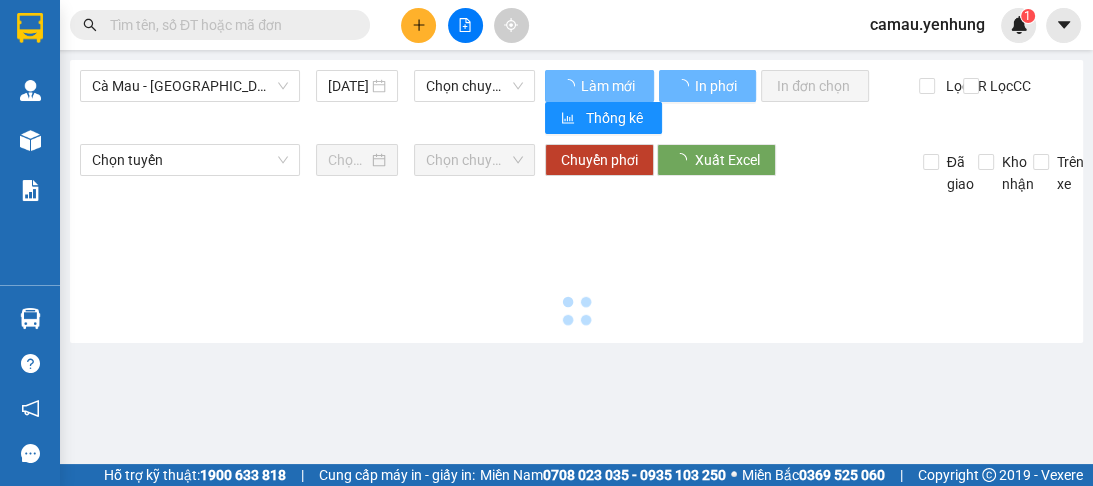 type on "11/07/2025" 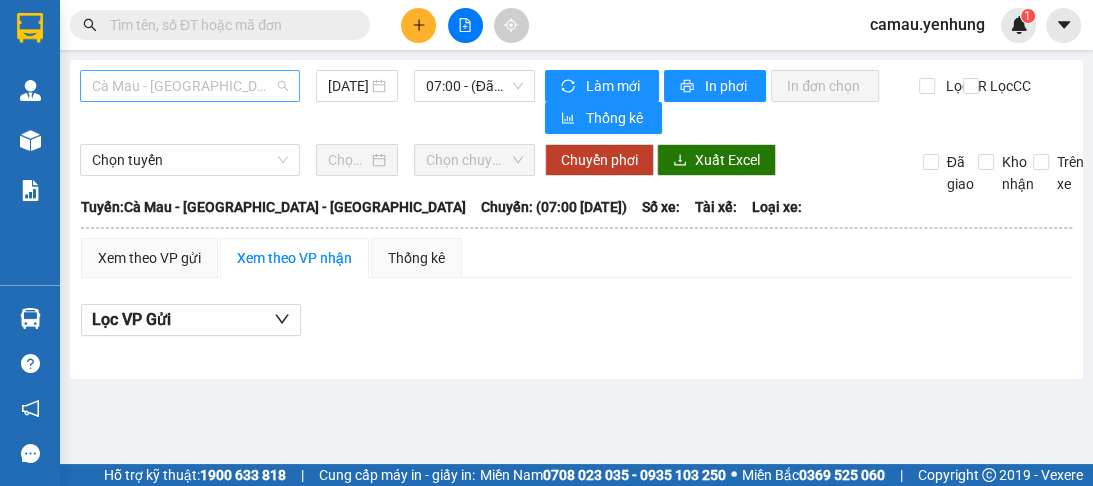 click on "Cà Mau - Sài Gòn - Đồng Nai" at bounding box center [190, 86] 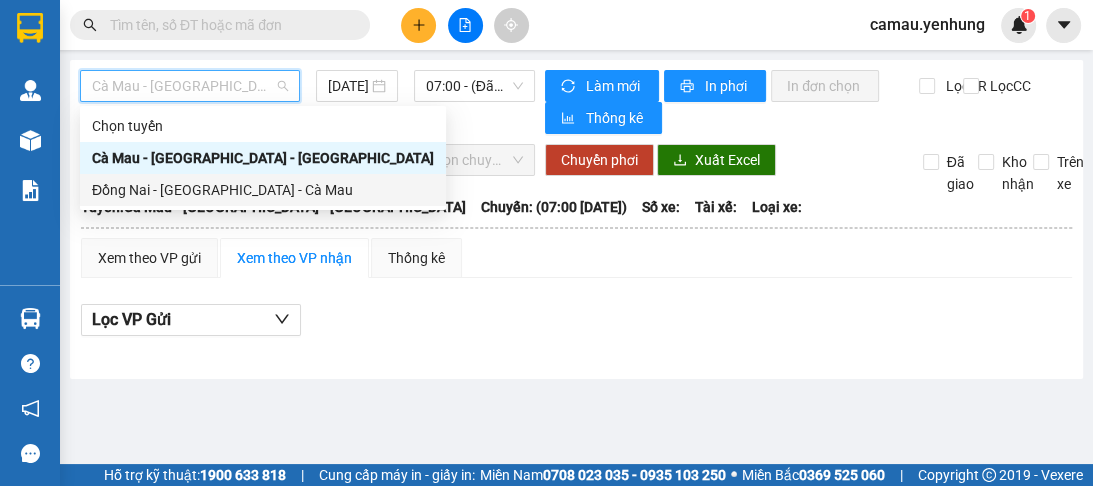 click on "Đồng Nai - Sài Gòn - Cà Mau" at bounding box center [263, 190] 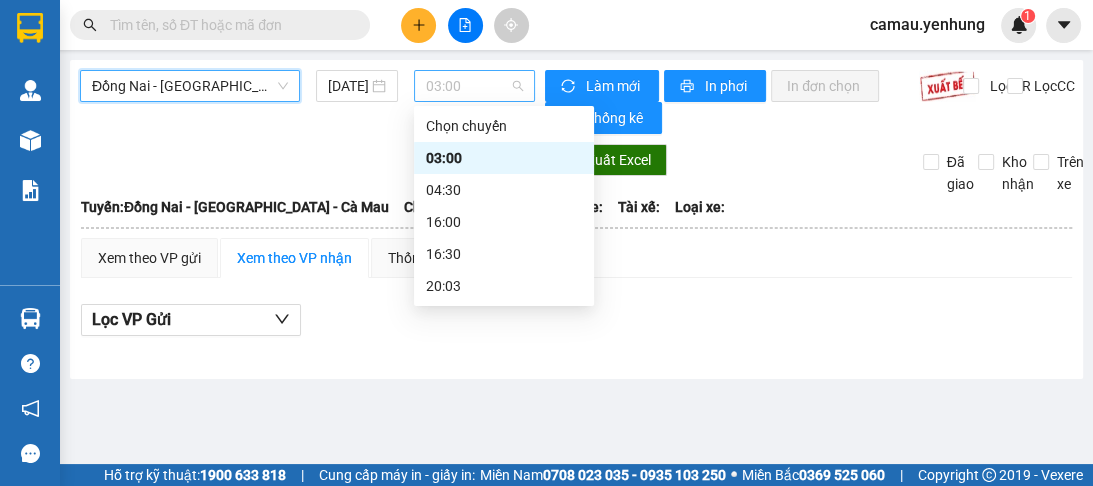 click on "03:00" at bounding box center [474, 86] 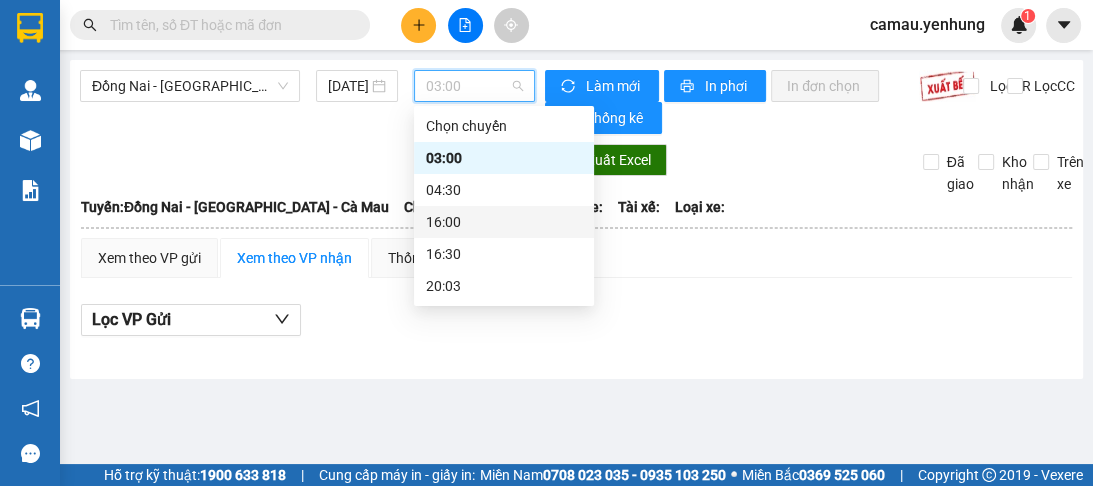 click on "16:00" at bounding box center (504, 222) 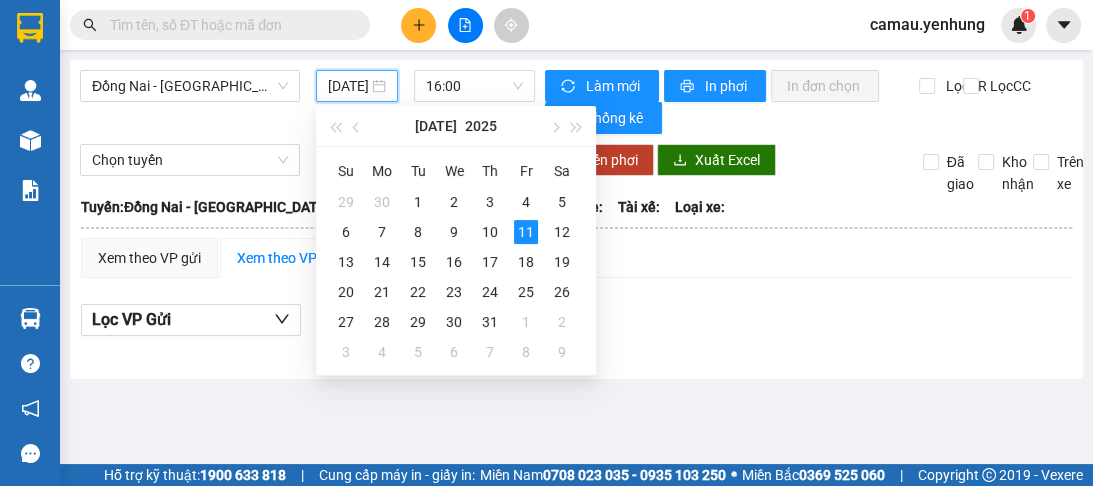 click on "11/07/2025" at bounding box center [348, 86] 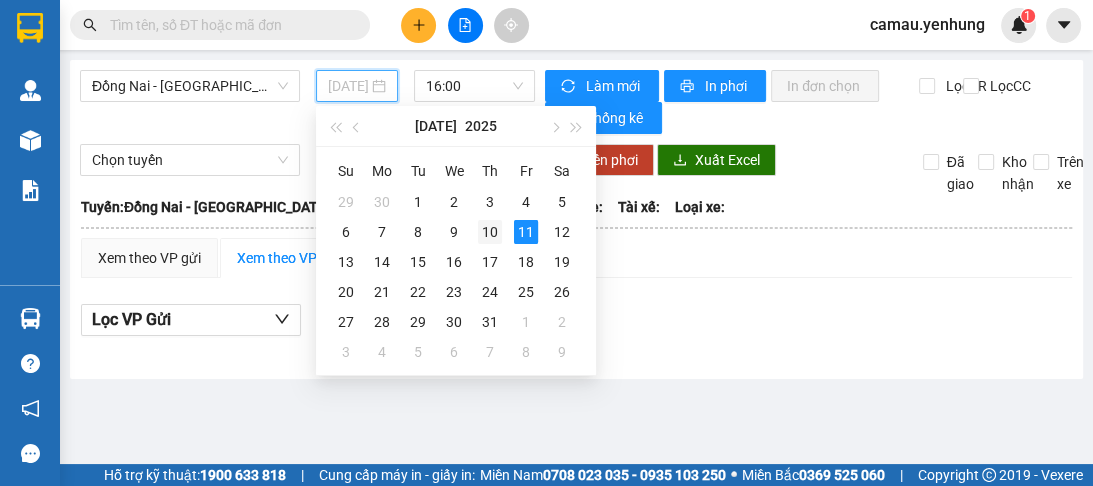 click on "10" at bounding box center (490, 232) 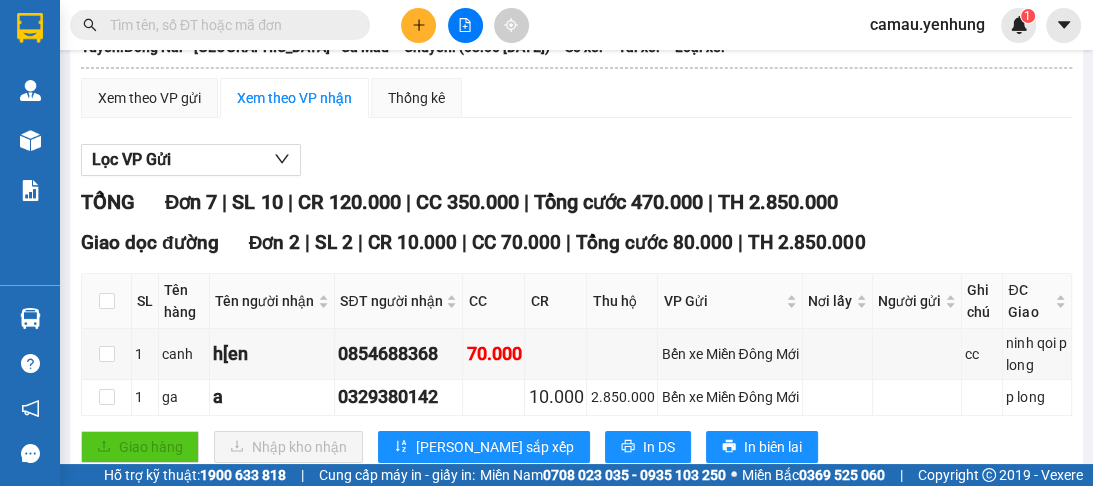 scroll, scrollTop: 0, scrollLeft: 0, axis: both 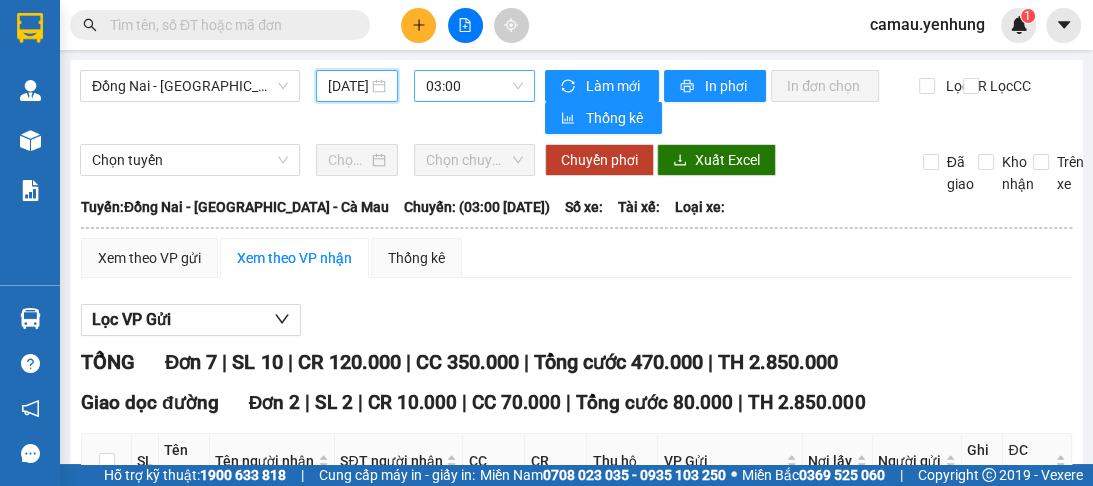 click on "03:00" at bounding box center (474, 86) 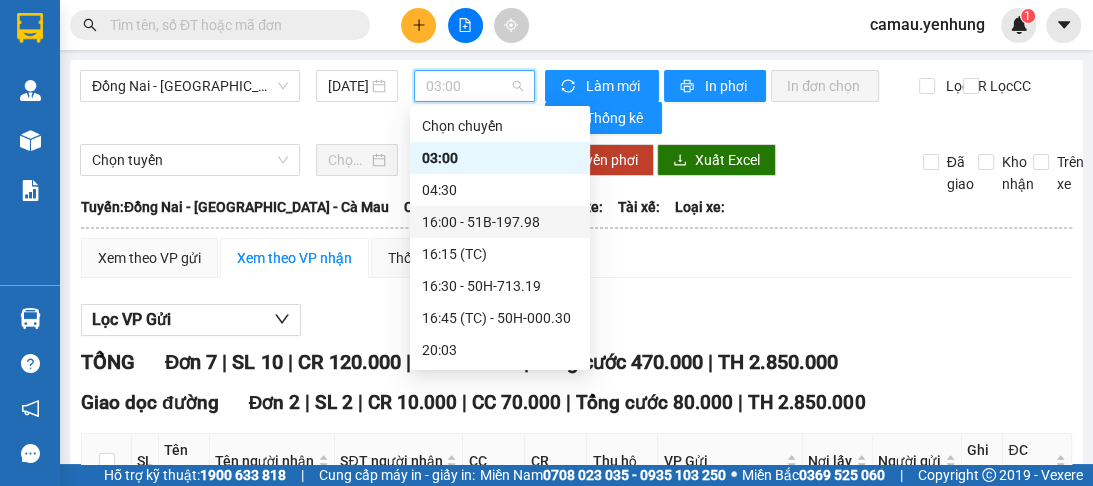 click on "16:00     - 51B-197.98" at bounding box center [500, 222] 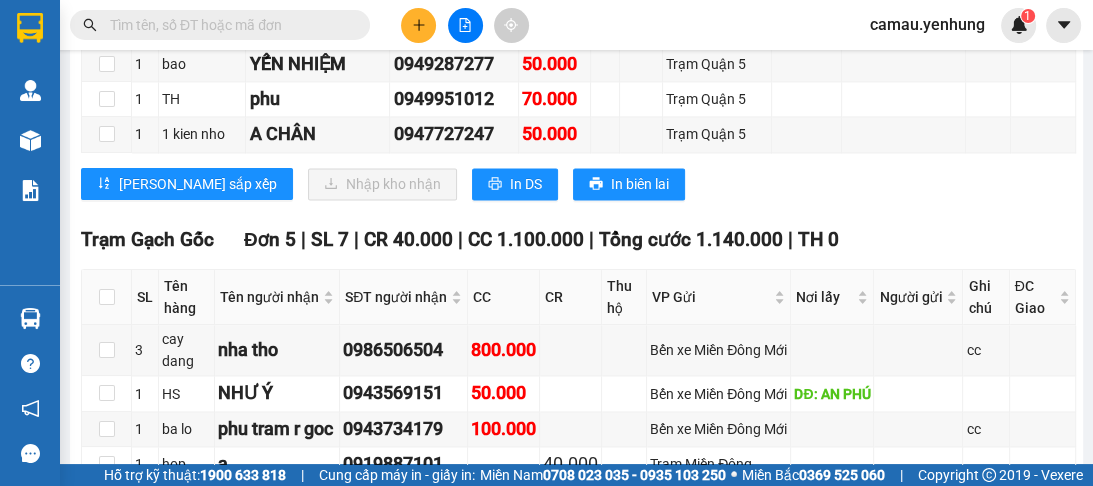 scroll, scrollTop: 2080, scrollLeft: 0, axis: vertical 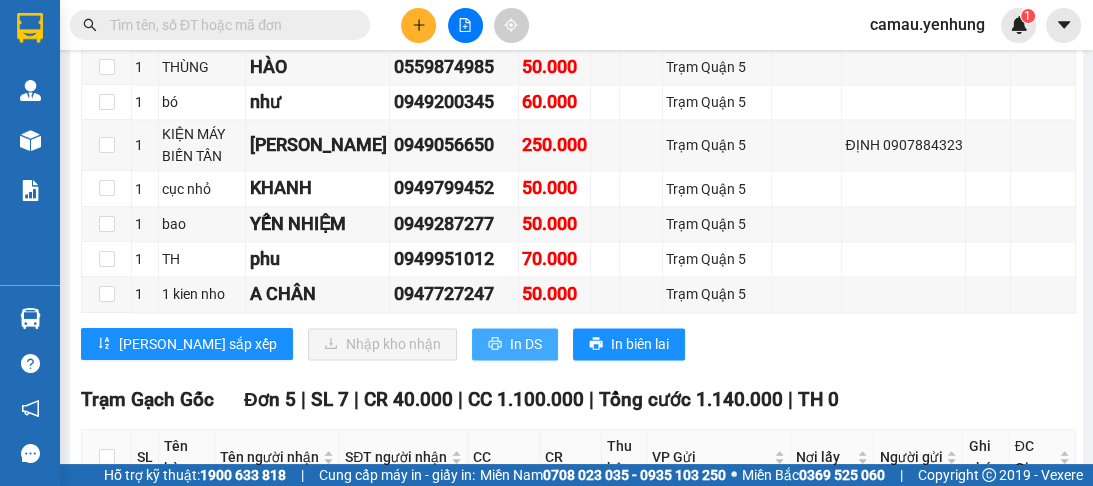 click on "In DS" at bounding box center (526, 344) 